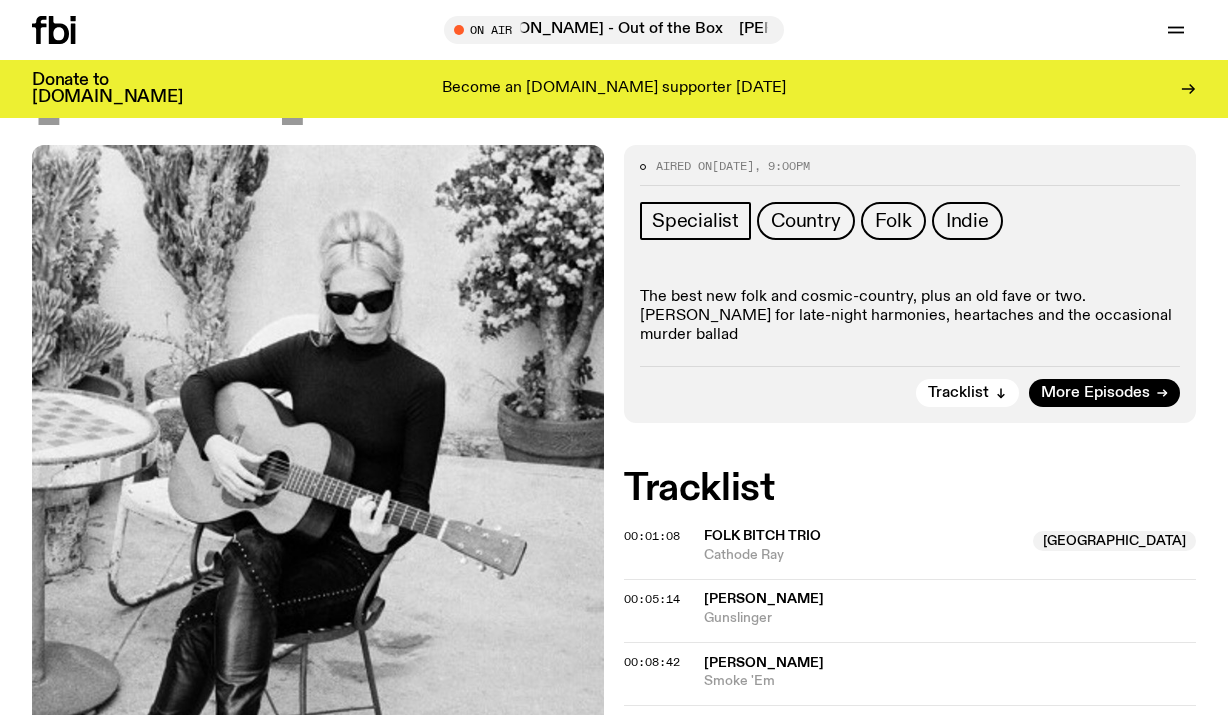 scroll, scrollTop: 5, scrollLeft: 0, axis: vertical 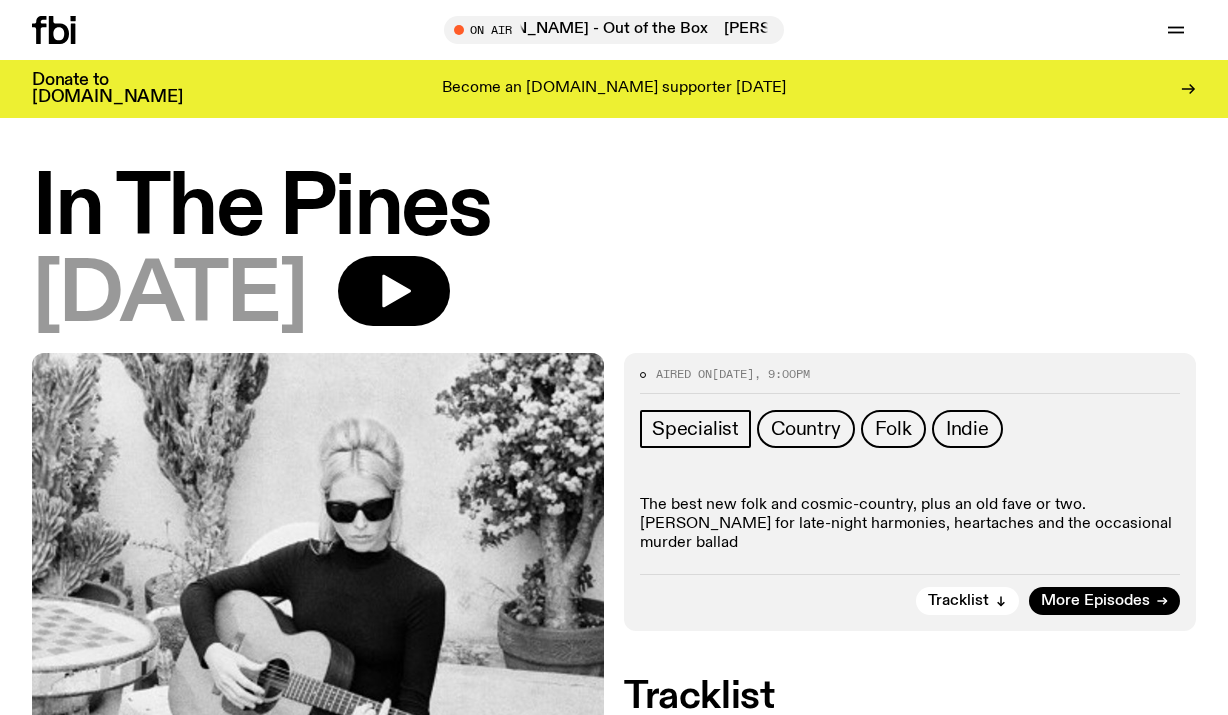 click on "In The Pines" at bounding box center [614, 209] 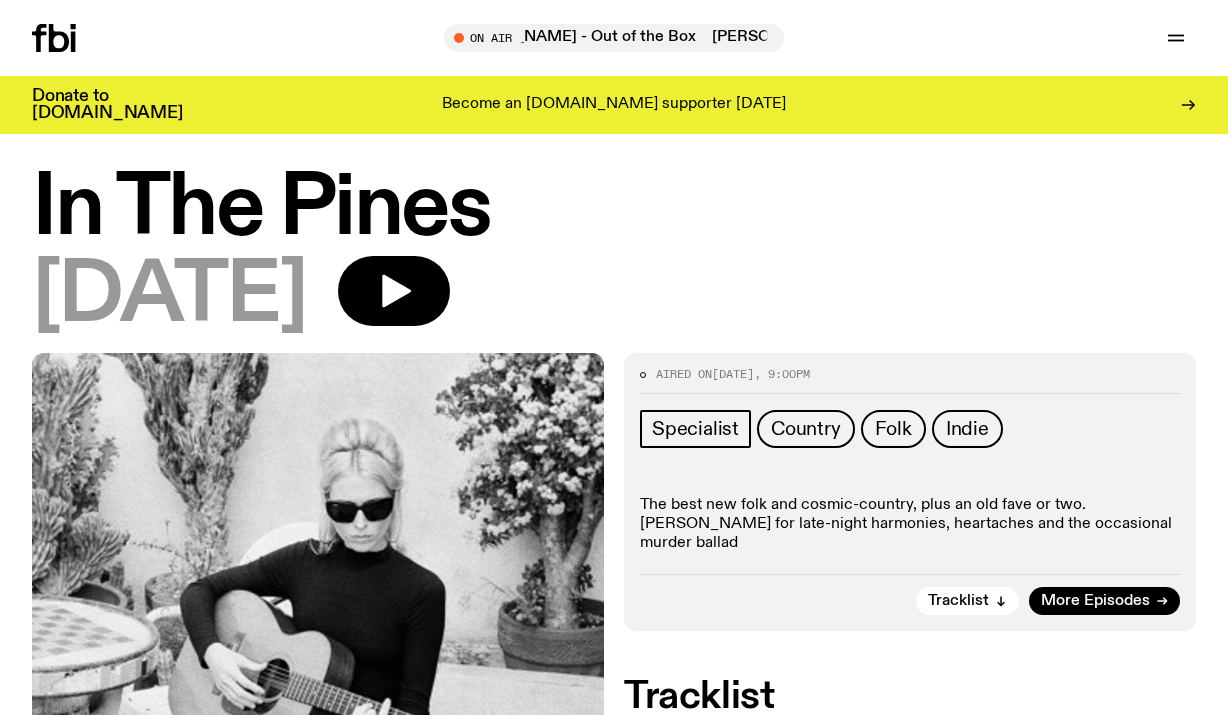 scroll, scrollTop: 0, scrollLeft: 0, axis: both 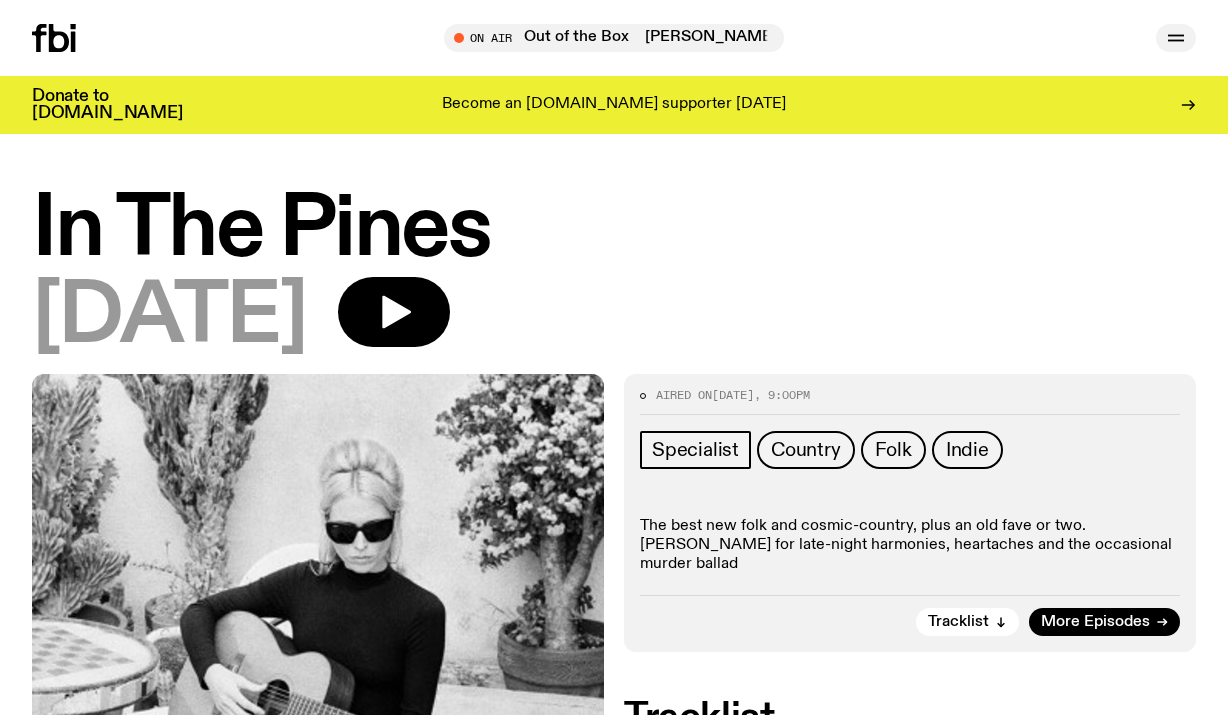 click 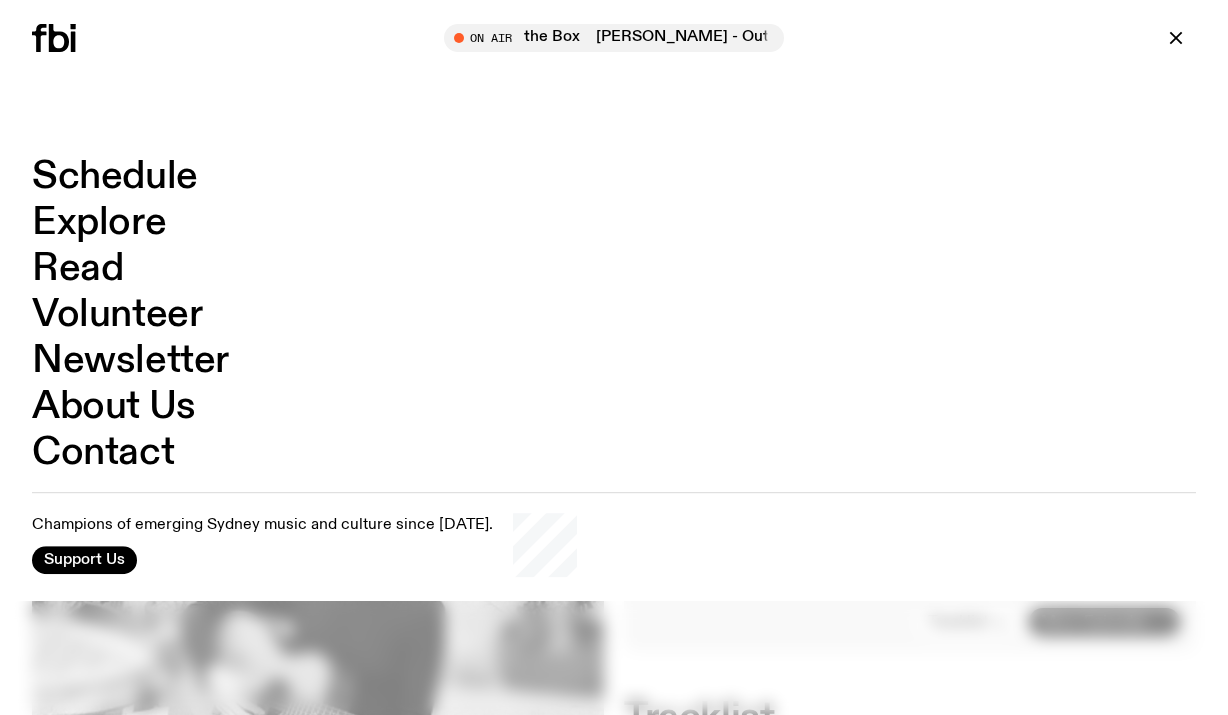 click on "Schedule" at bounding box center [115, 177] 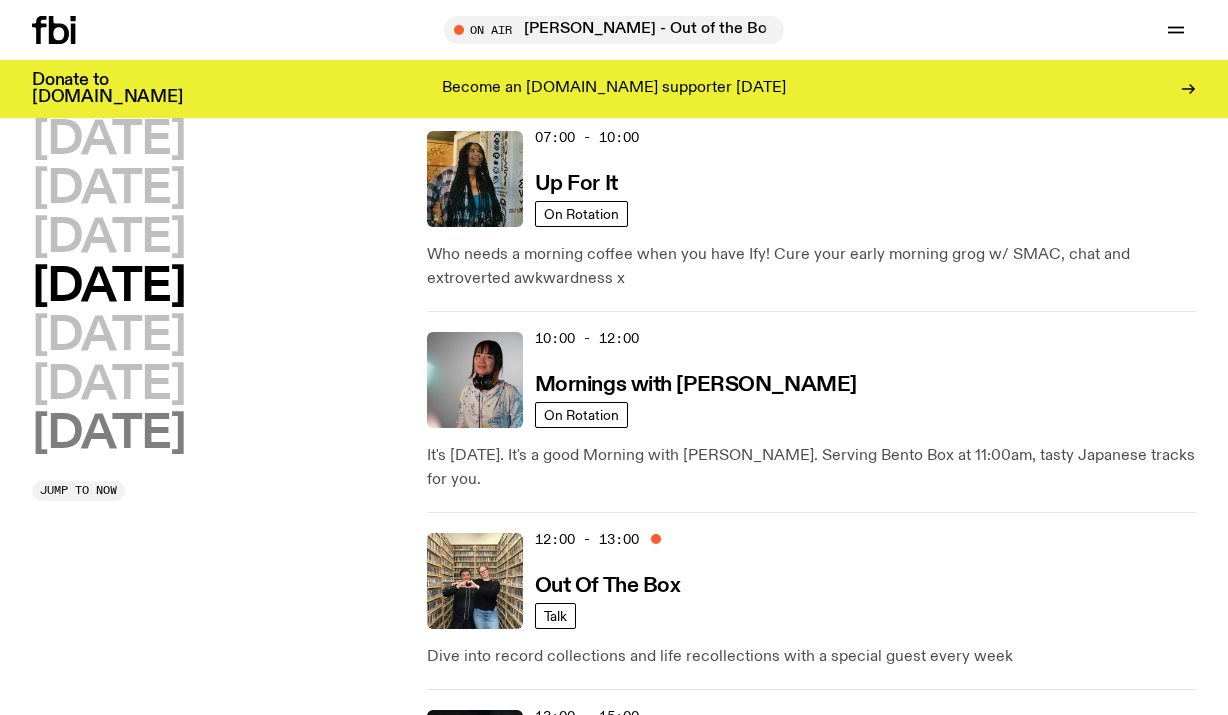 scroll, scrollTop: 0, scrollLeft: 0, axis: both 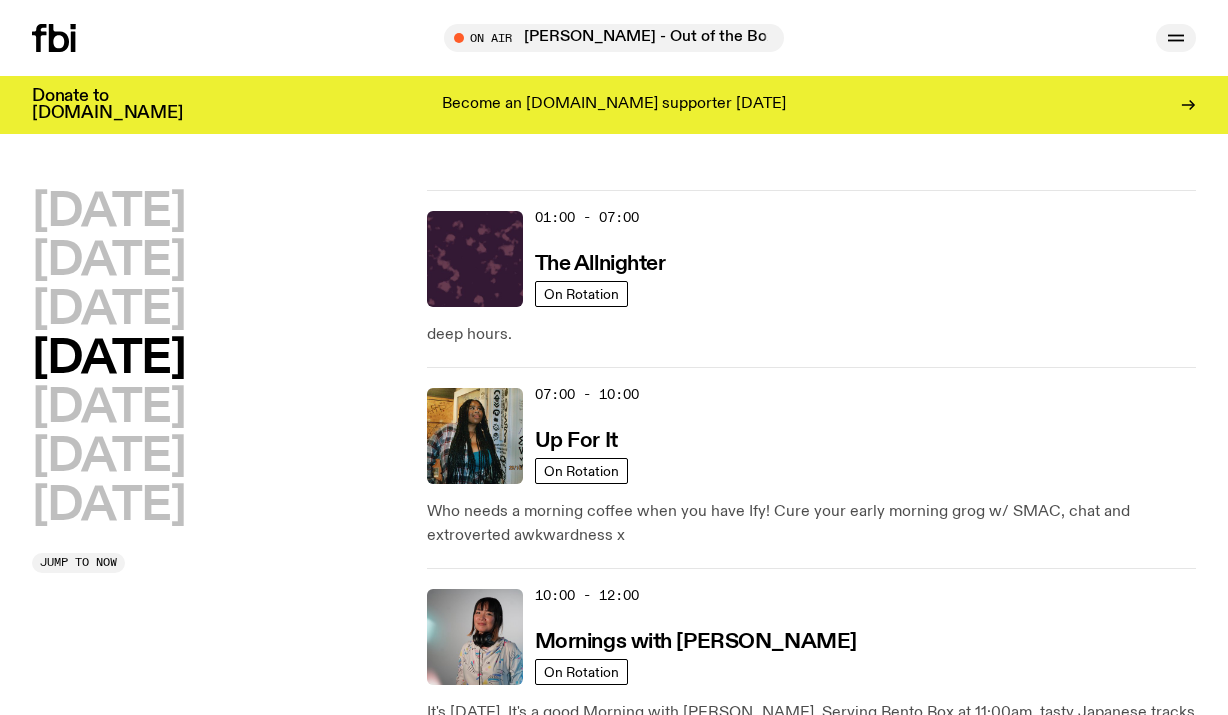 click 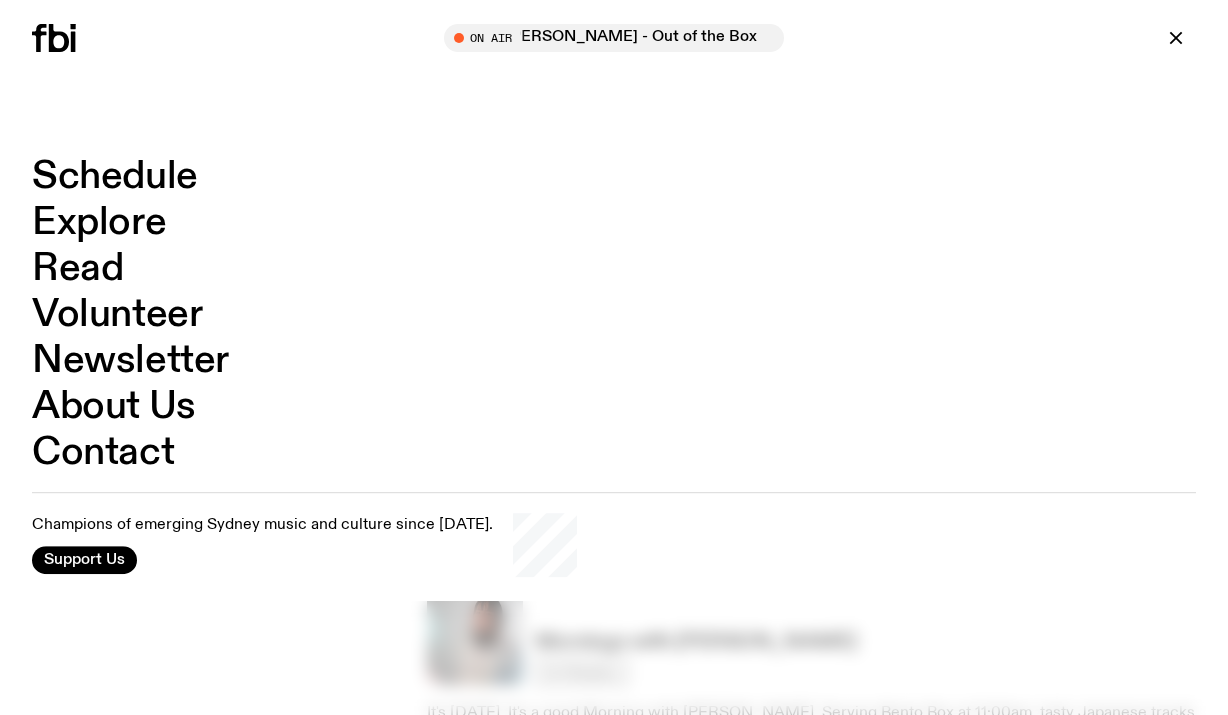 click at bounding box center (614, 357) 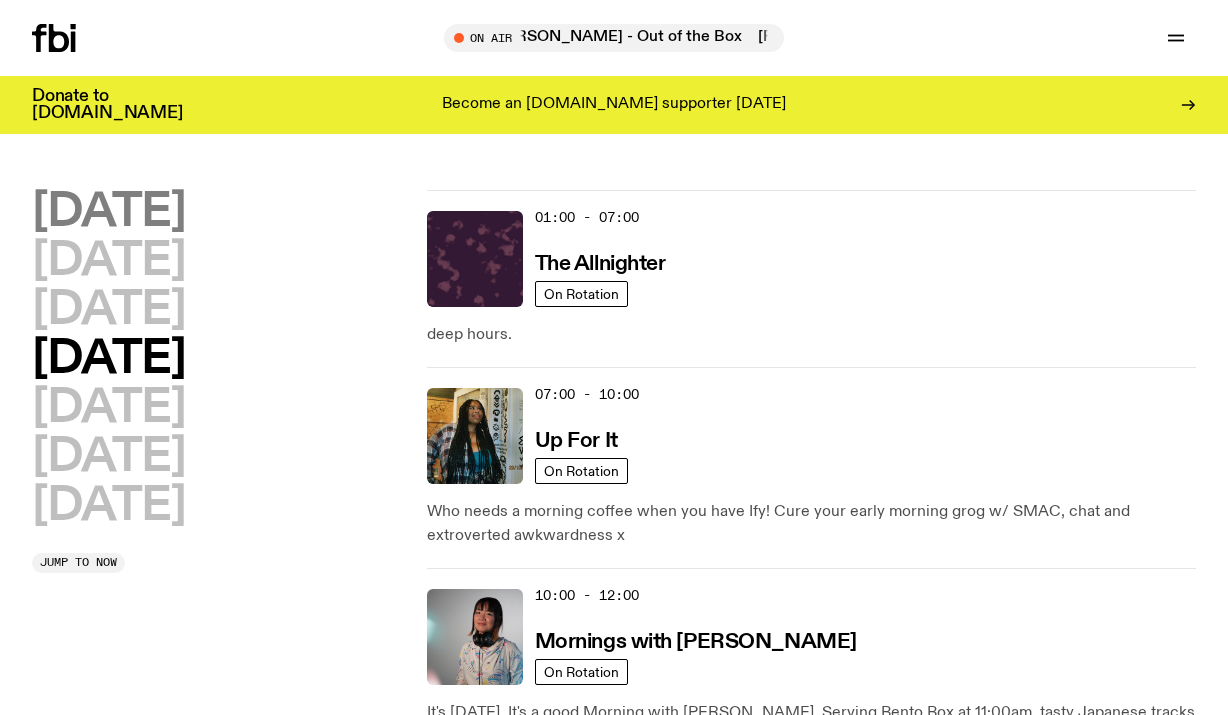 click on "[DATE]" at bounding box center (108, 212) 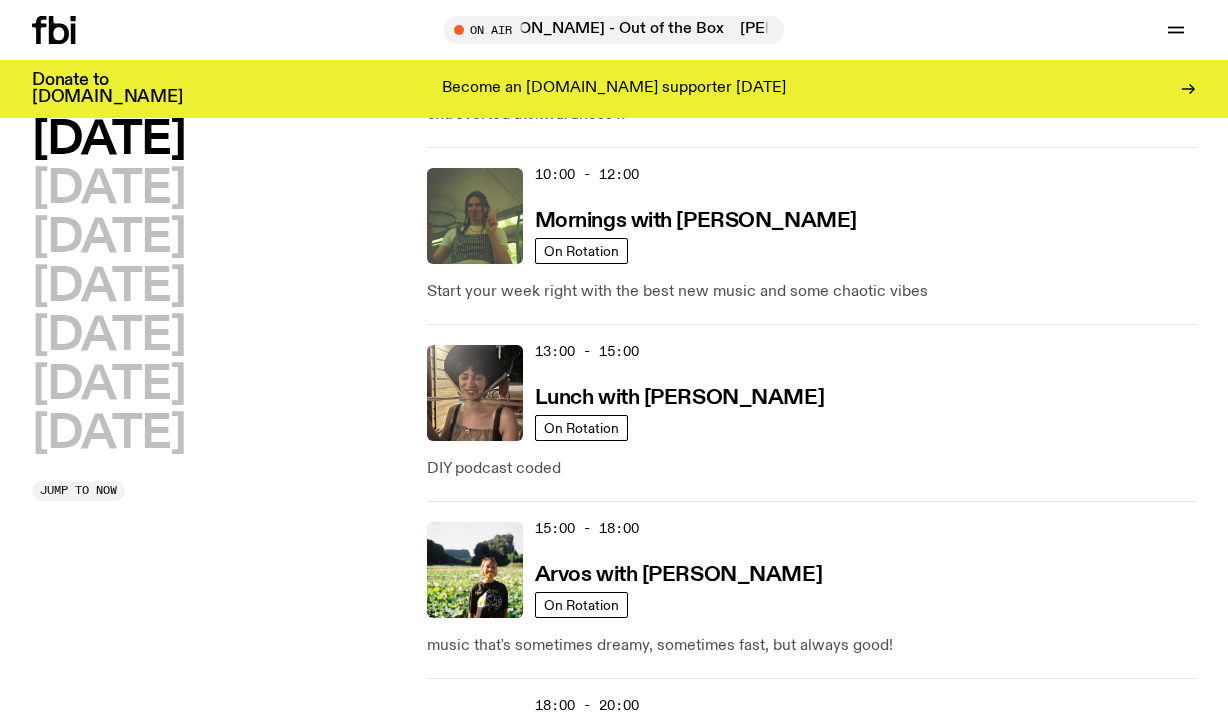 scroll, scrollTop: 407, scrollLeft: 0, axis: vertical 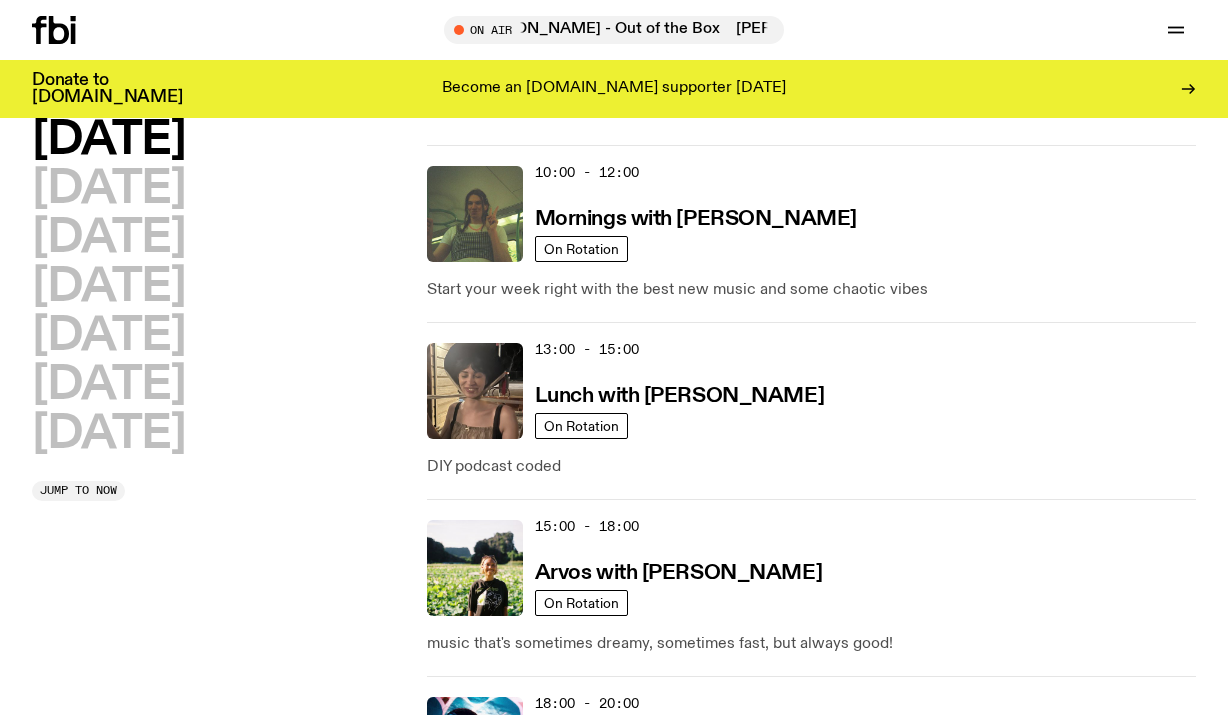 type 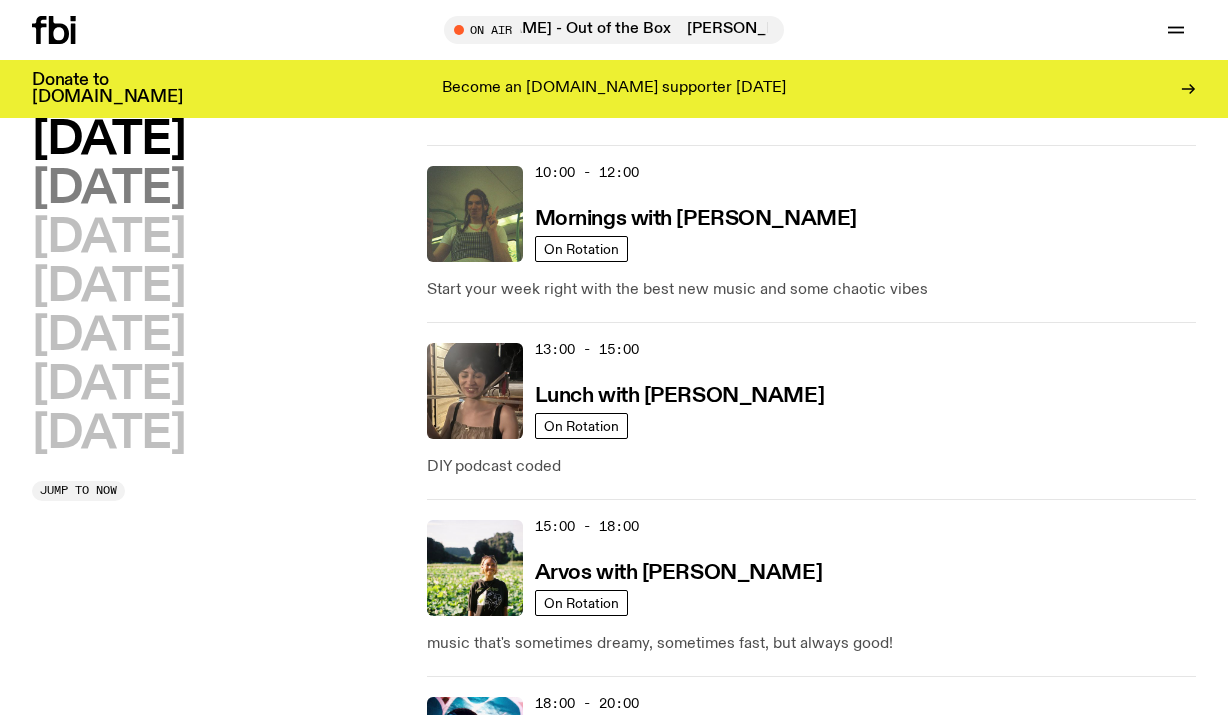 click on "[DATE]" at bounding box center [108, 189] 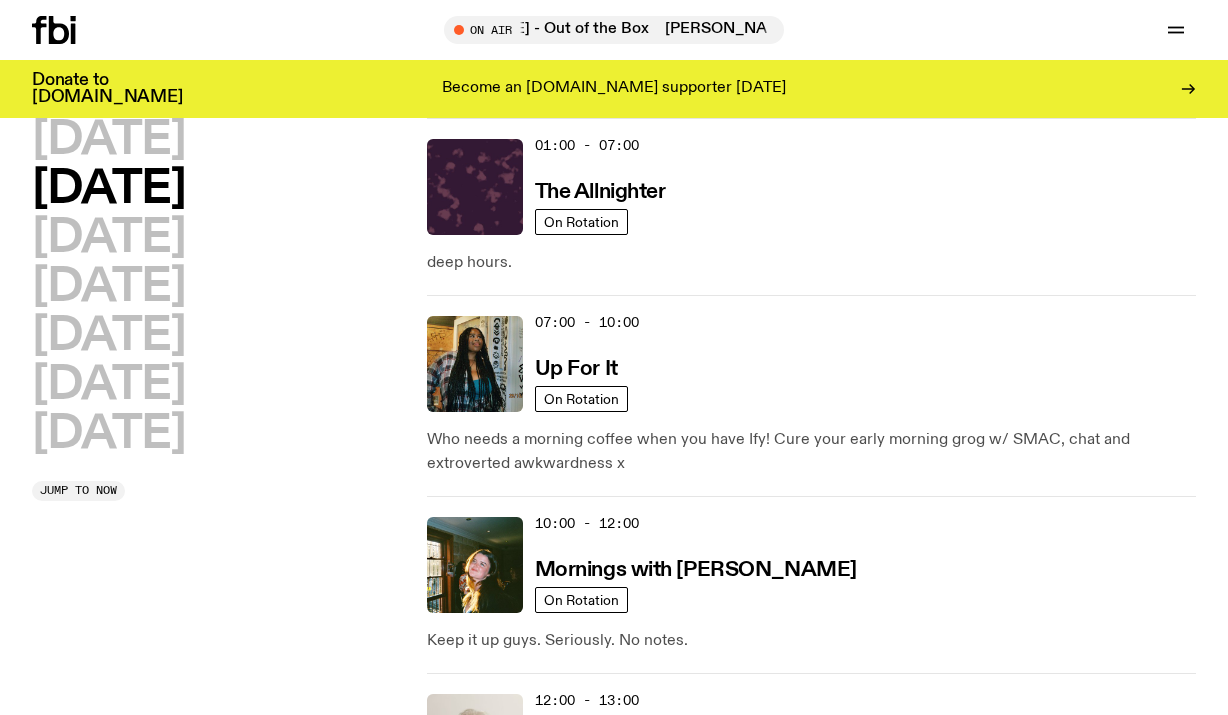 scroll, scrollTop: 1331, scrollLeft: 0, axis: vertical 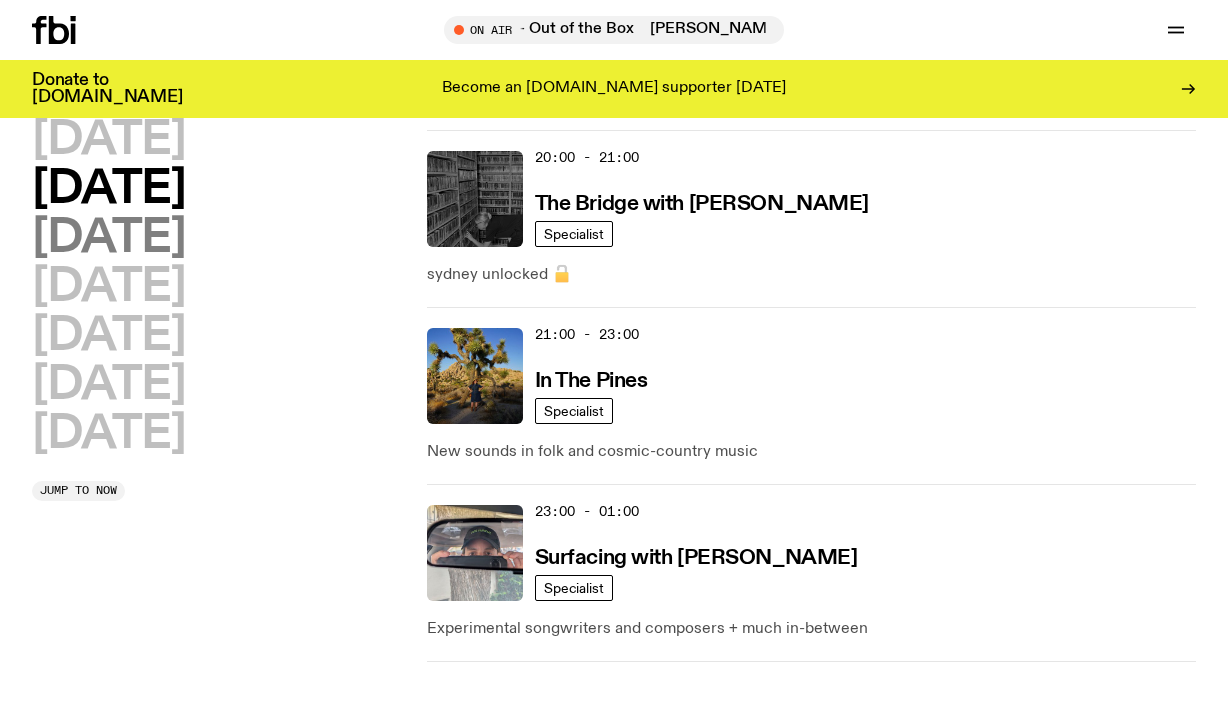 click on "[DATE]" at bounding box center [108, 238] 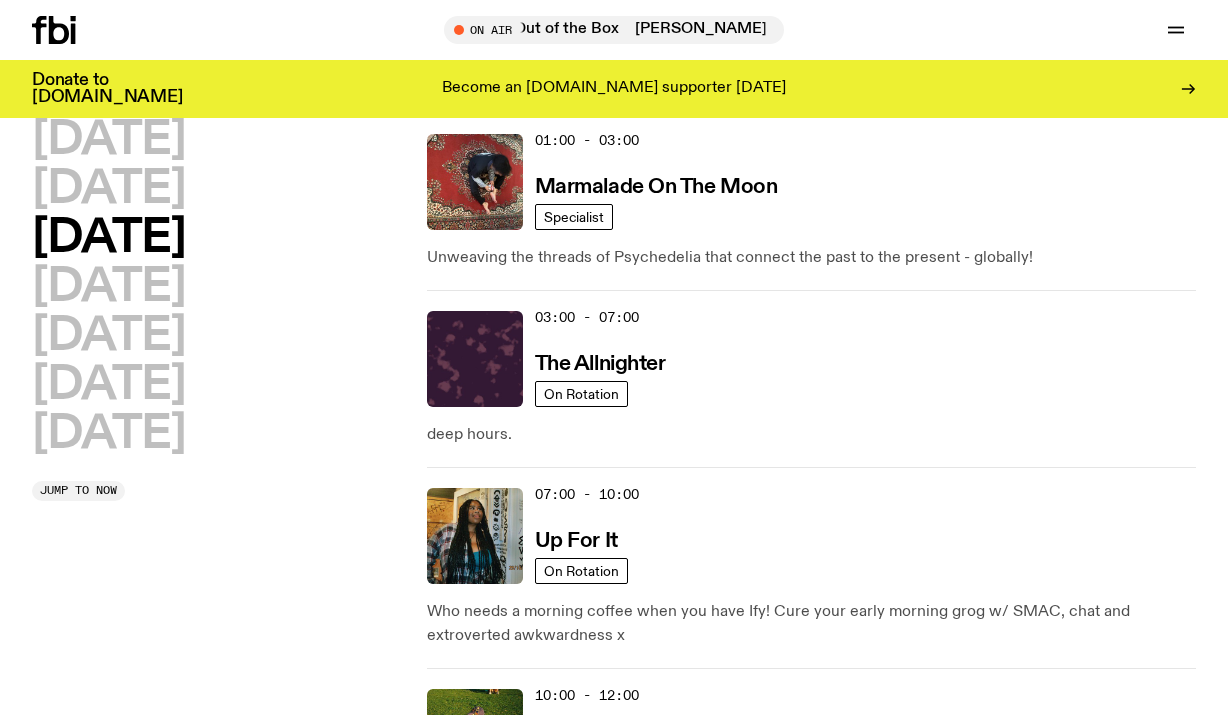 scroll, scrollTop: 56, scrollLeft: 0, axis: vertical 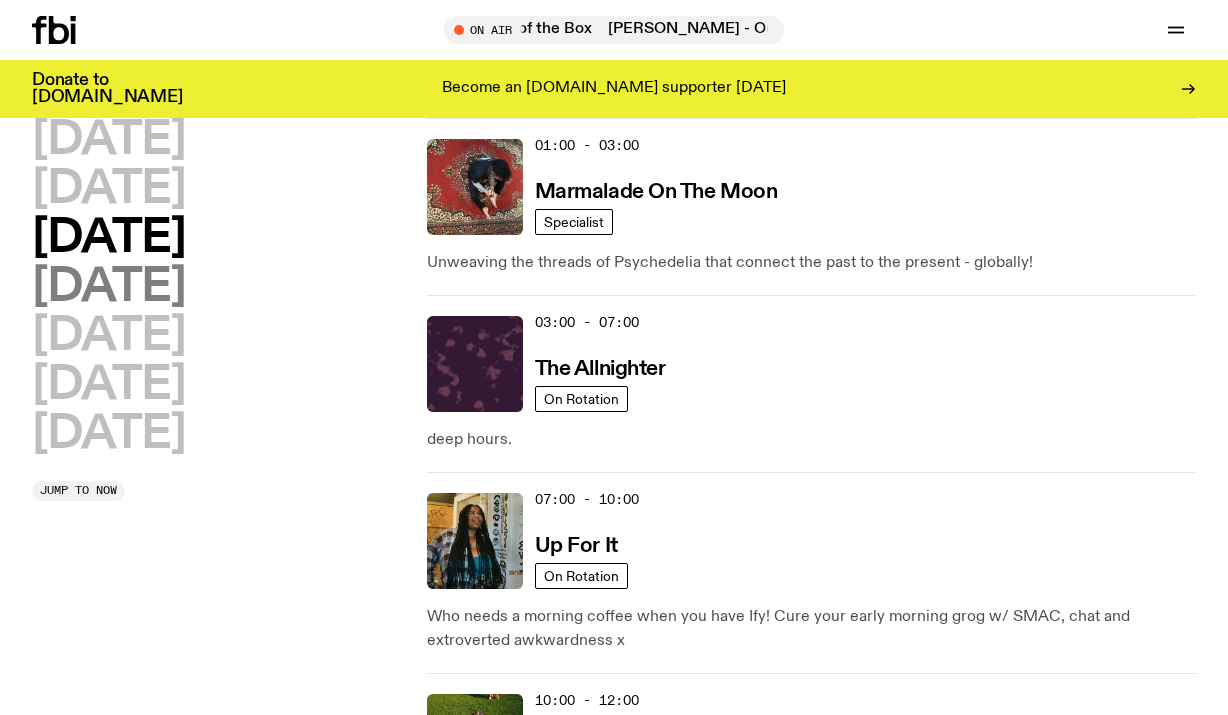 click on "[DATE]" at bounding box center [108, 287] 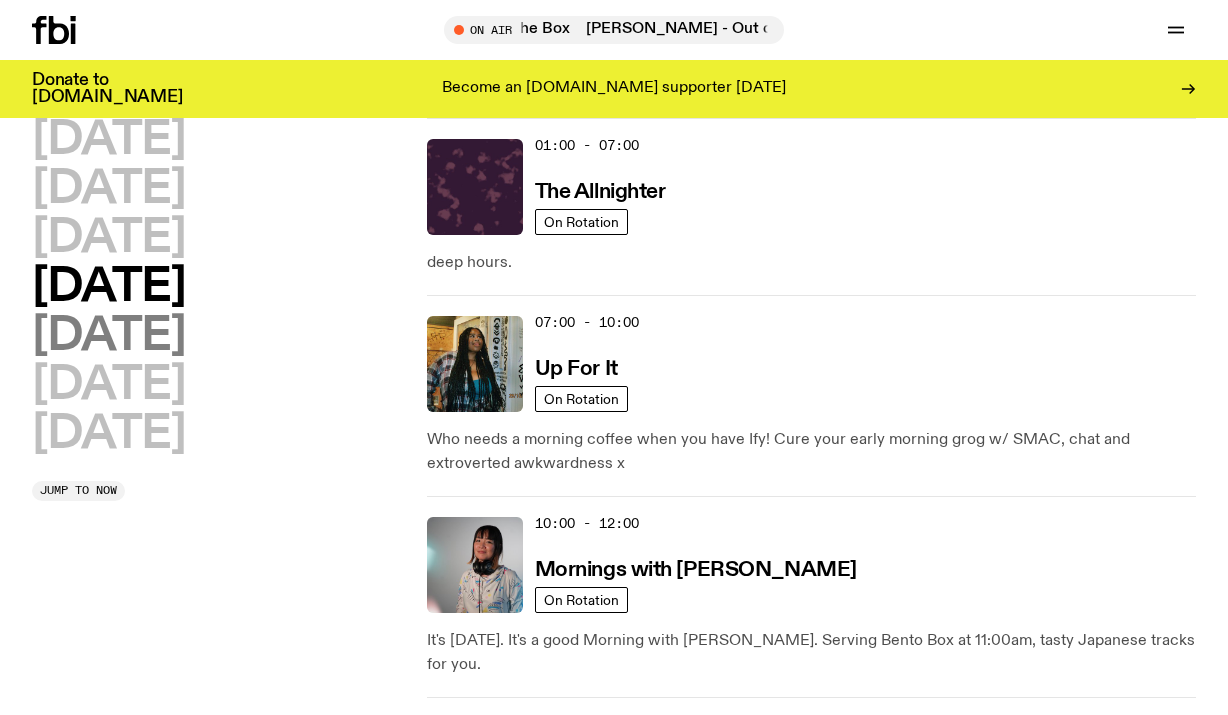 click on "[DATE]" at bounding box center (108, 336) 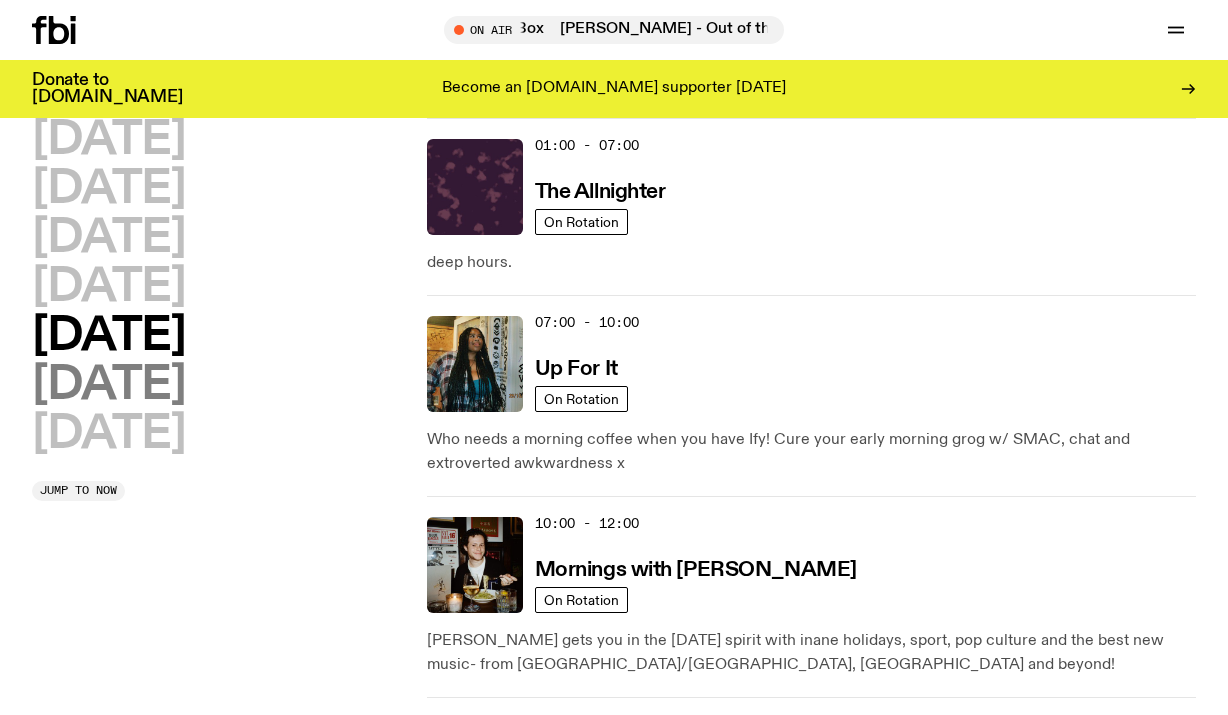 click on "[DATE]" at bounding box center [108, 385] 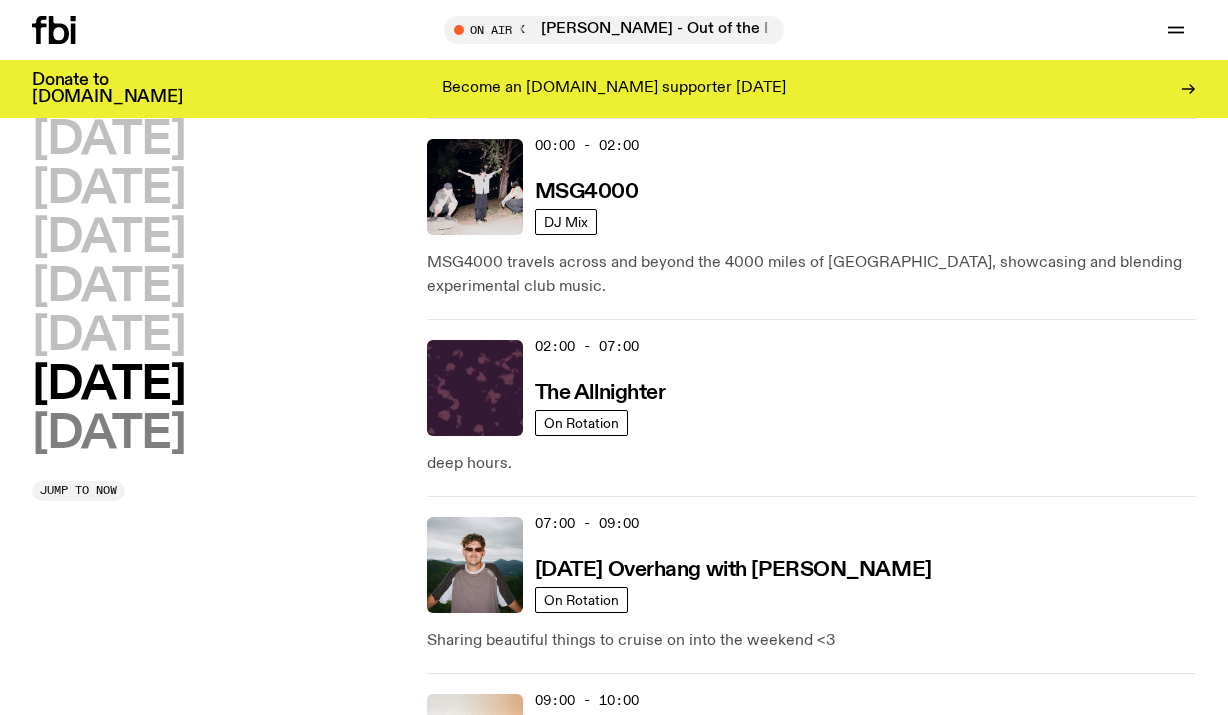 click on "[DATE]" at bounding box center [108, 434] 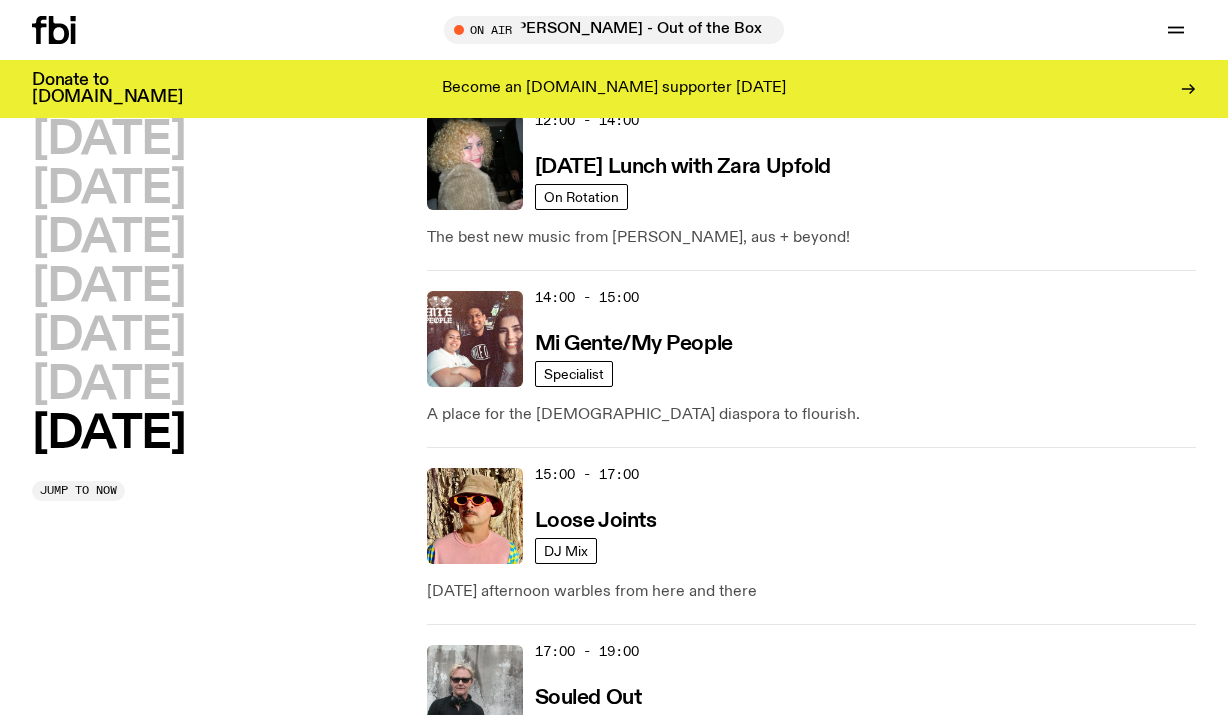 scroll, scrollTop: 1684, scrollLeft: 0, axis: vertical 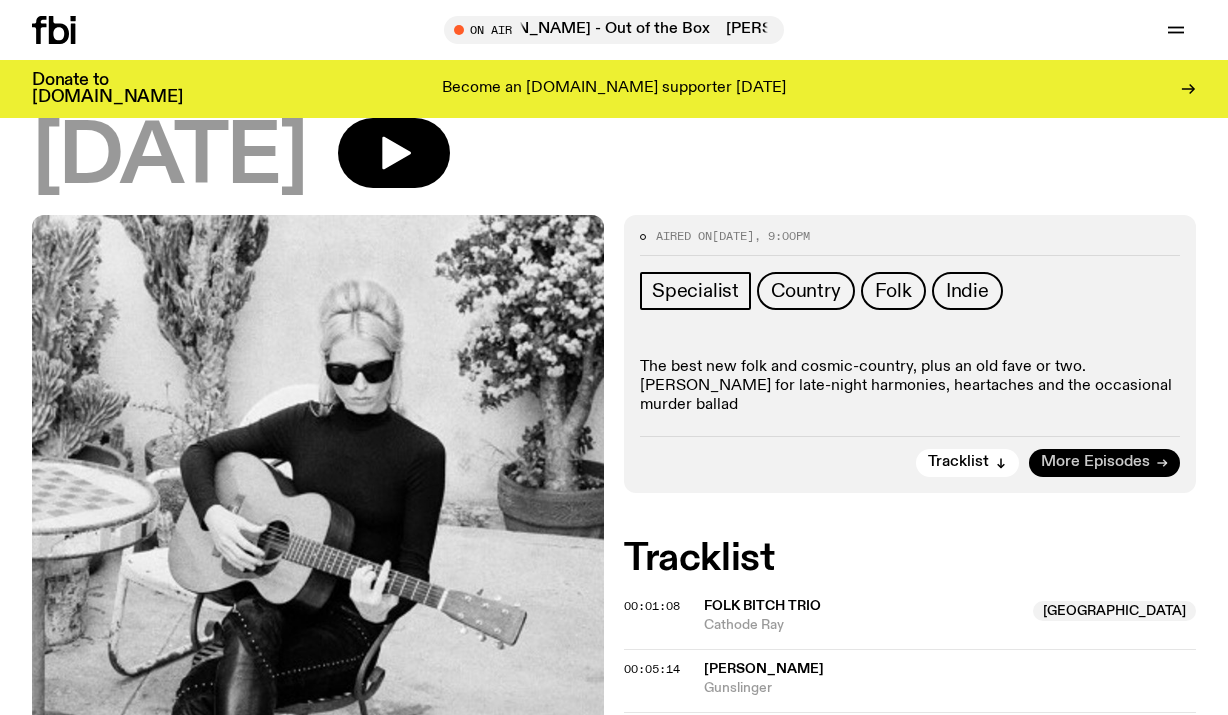 click on "More Episodes" at bounding box center (1095, 463) 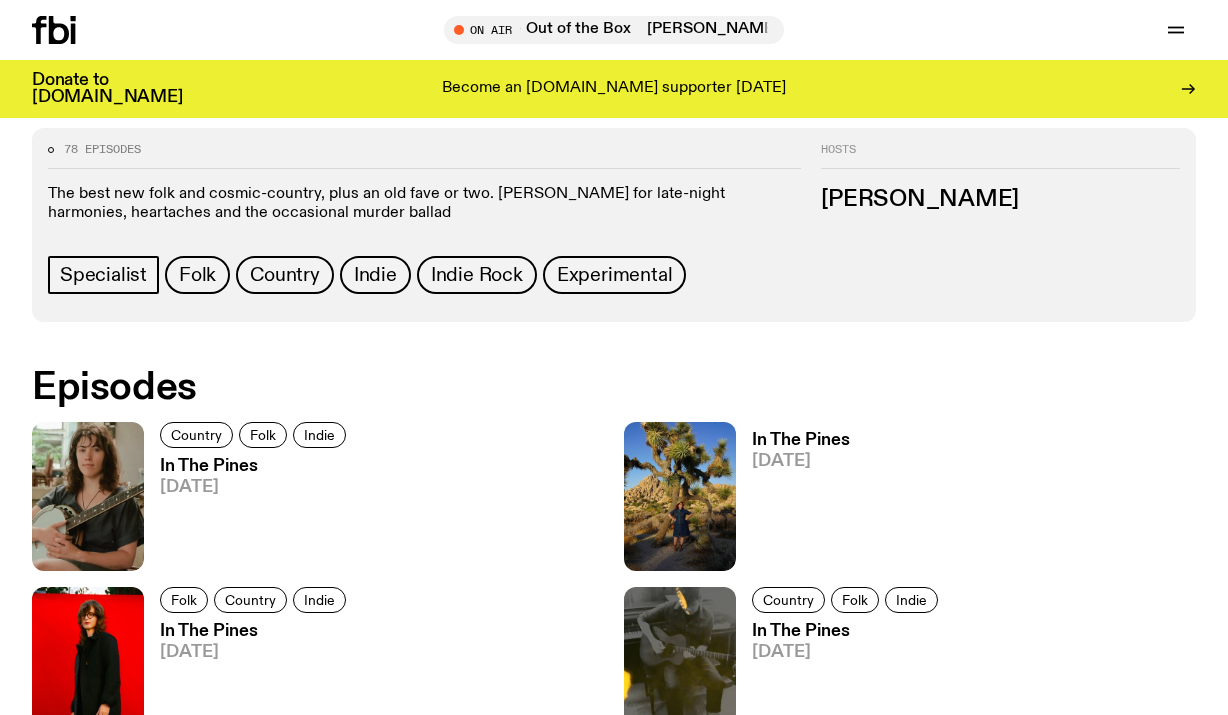 scroll, scrollTop: 836, scrollLeft: 0, axis: vertical 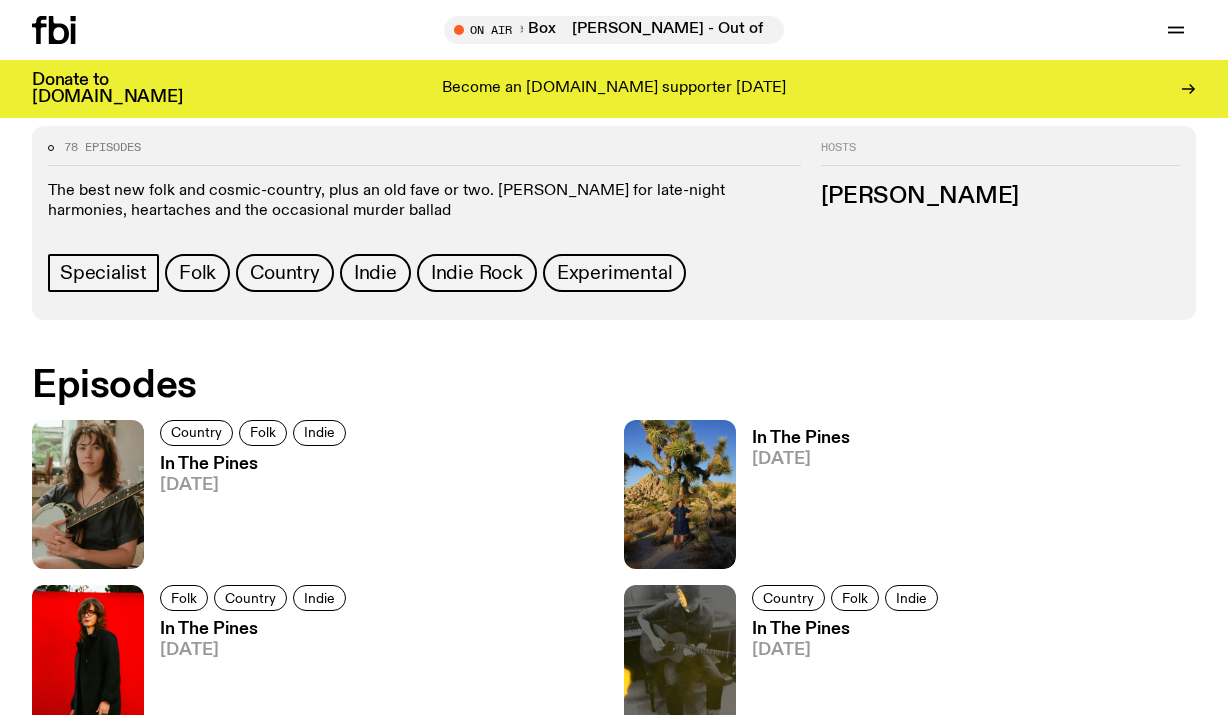 click on "[PERSON_NAME]" at bounding box center [1000, 197] 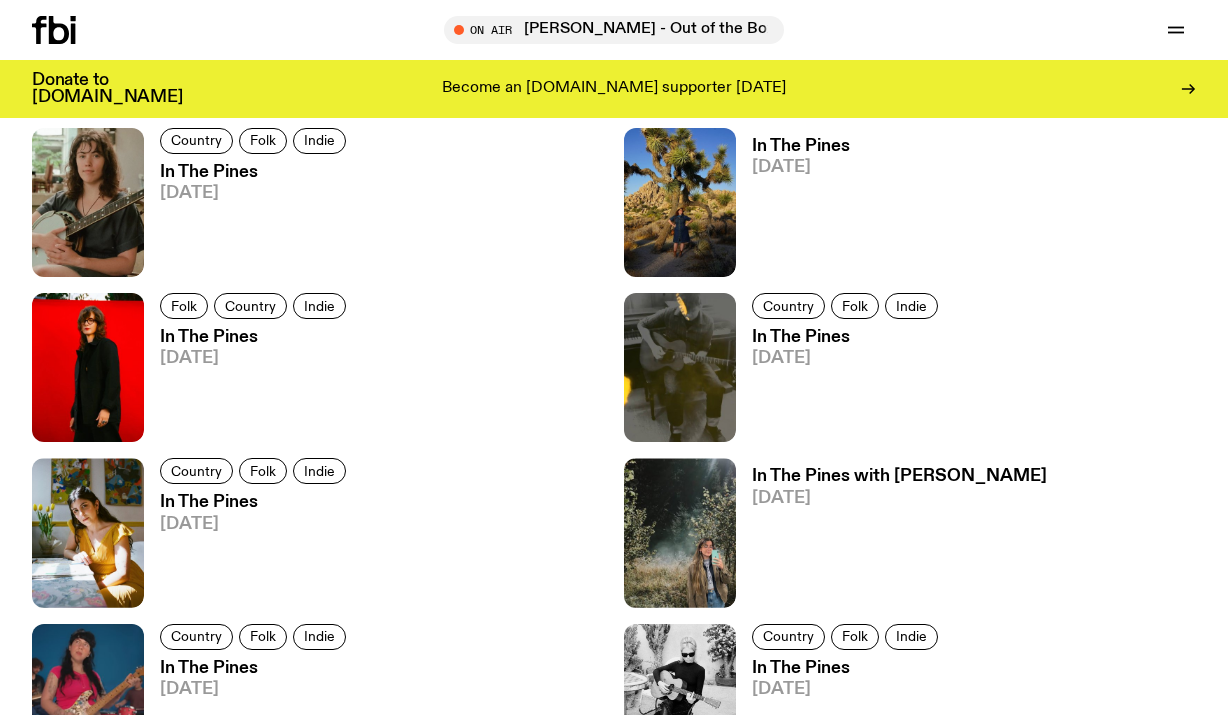 scroll, scrollTop: 0, scrollLeft: 0, axis: both 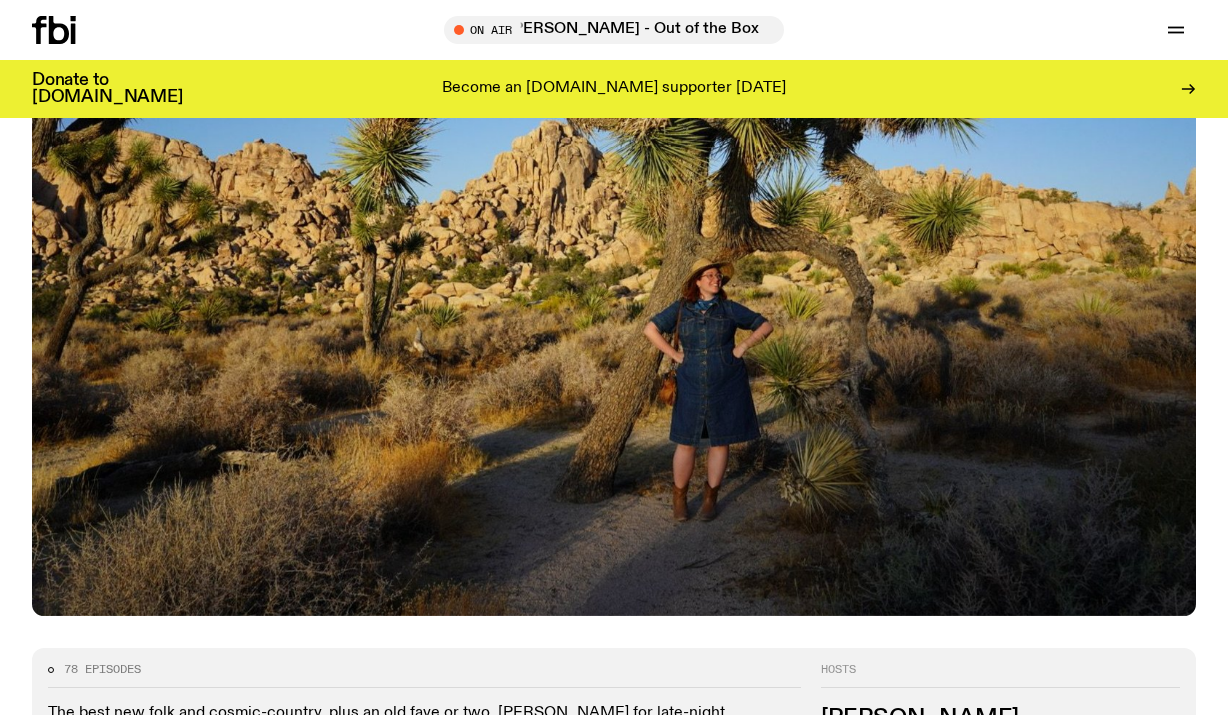 click 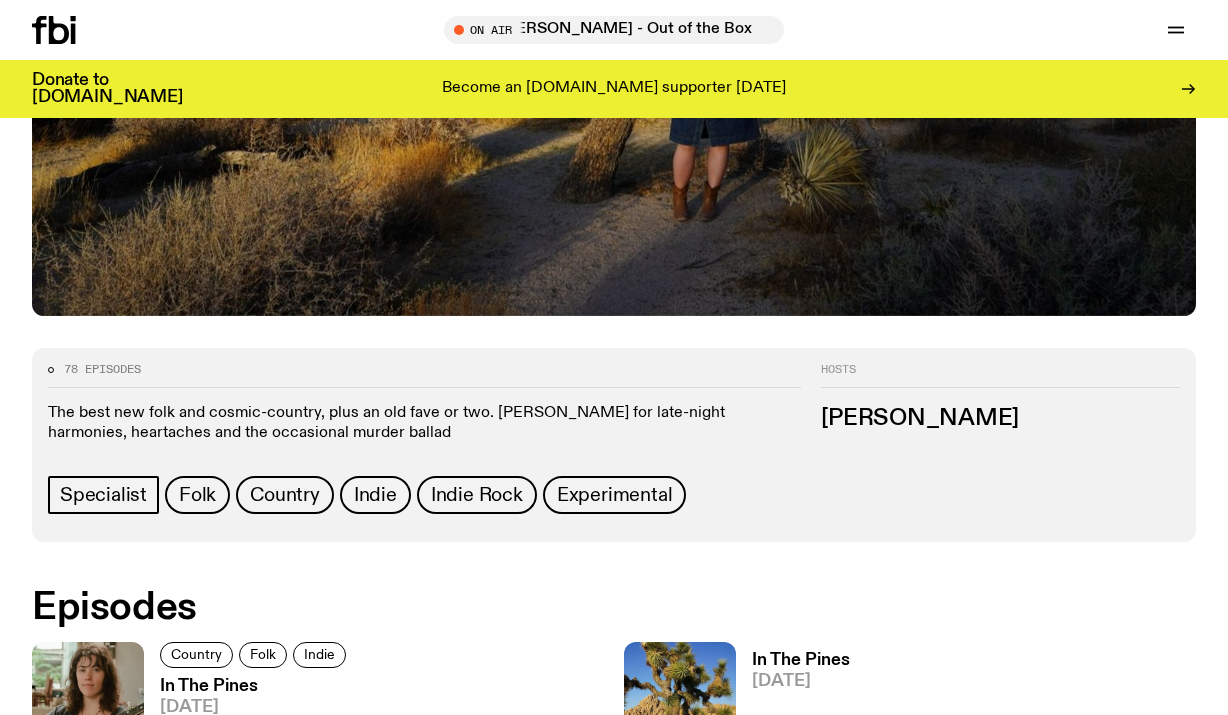 scroll, scrollTop: 633, scrollLeft: 0, axis: vertical 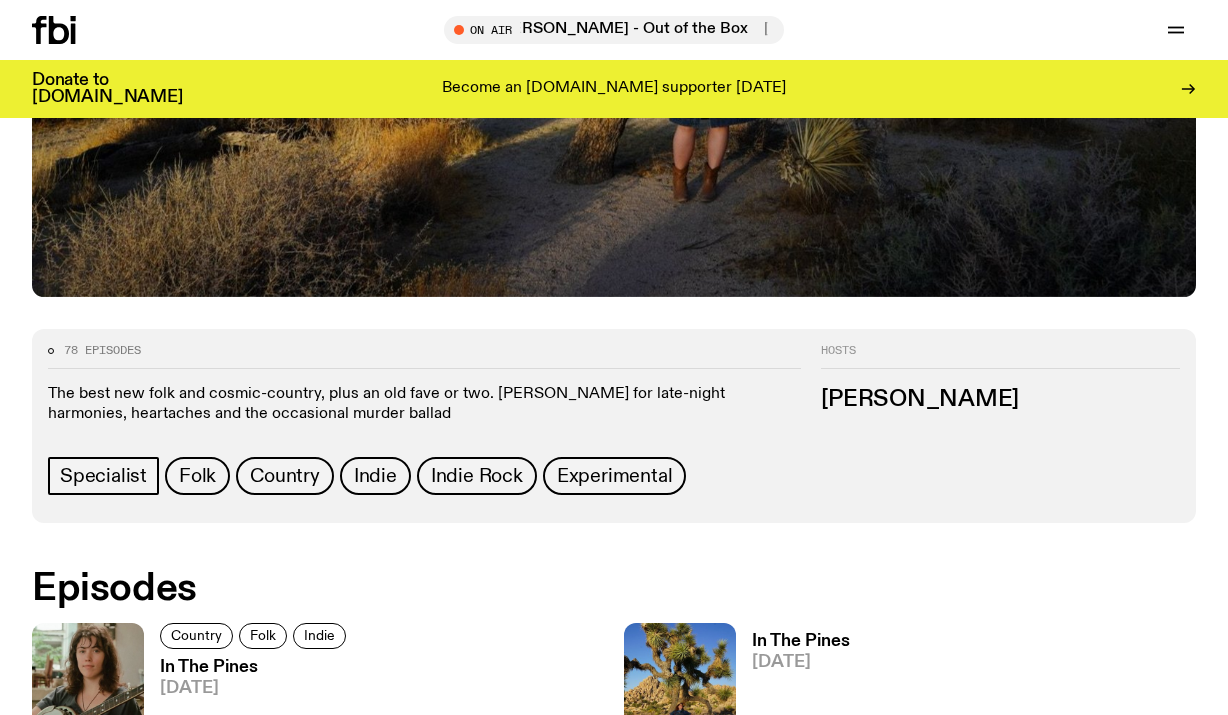 click on "[PERSON_NAME]" at bounding box center [1000, 400] 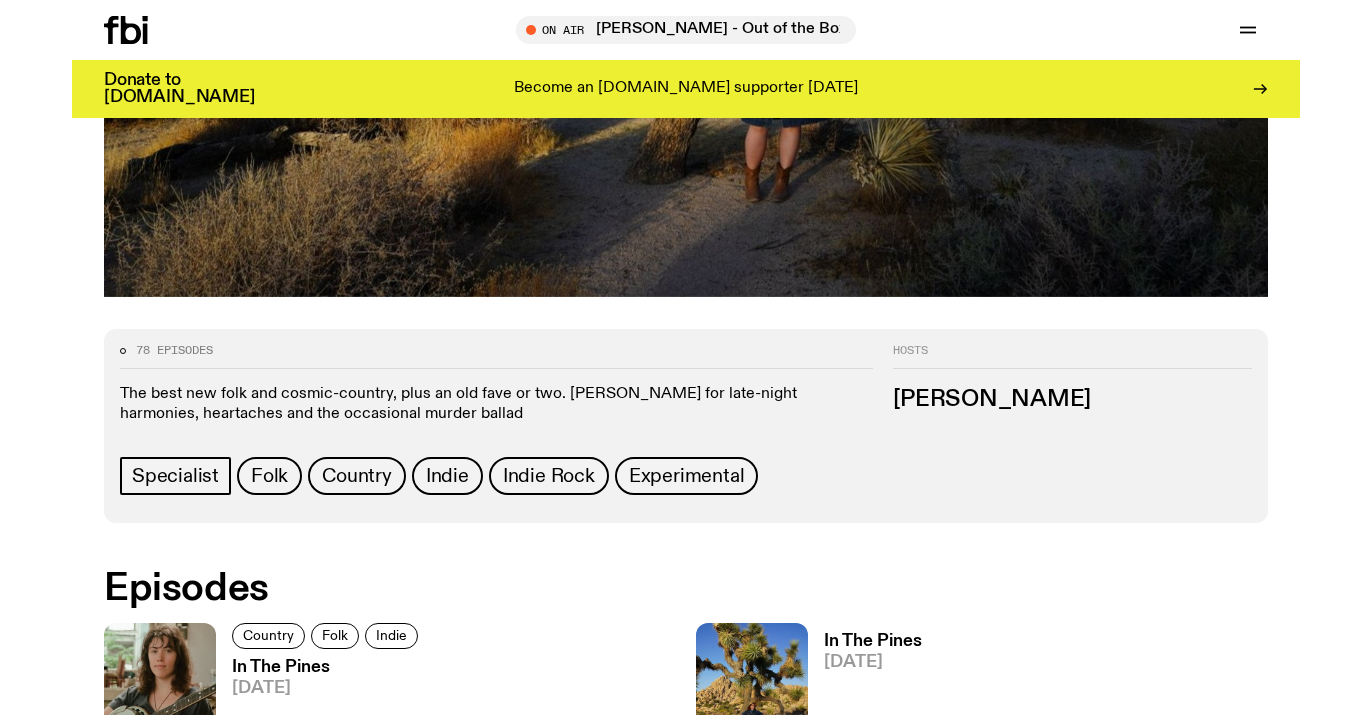 scroll, scrollTop: 642, scrollLeft: 0, axis: vertical 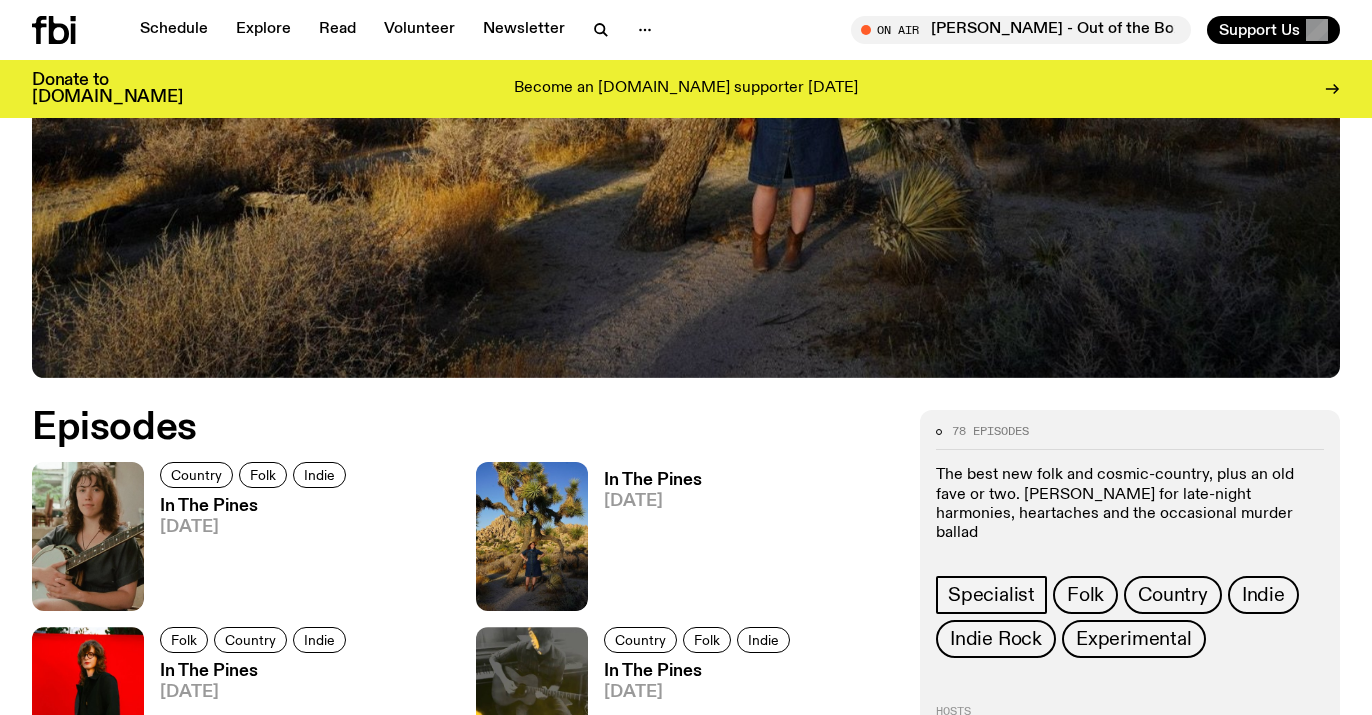 click on "In The Pines" at bounding box center [256, 506] 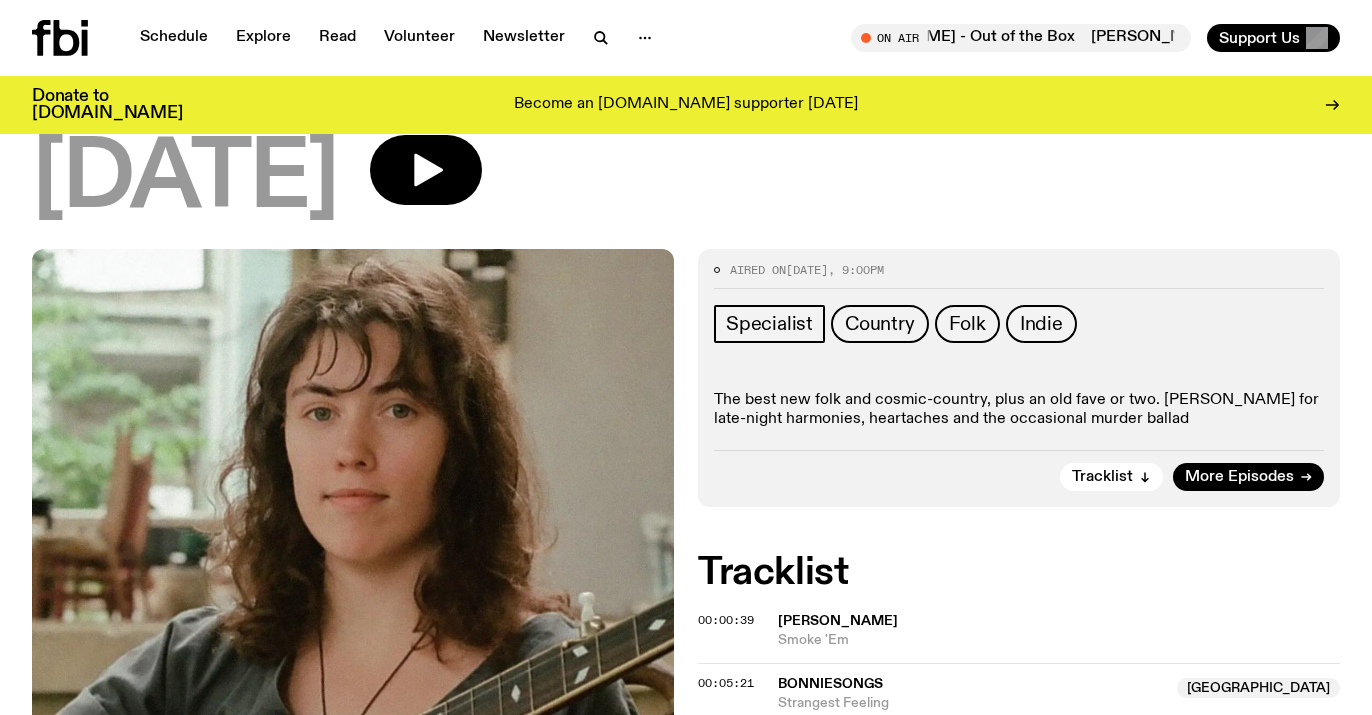 scroll, scrollTop: 0, scrollLeft: 0, axis: both 